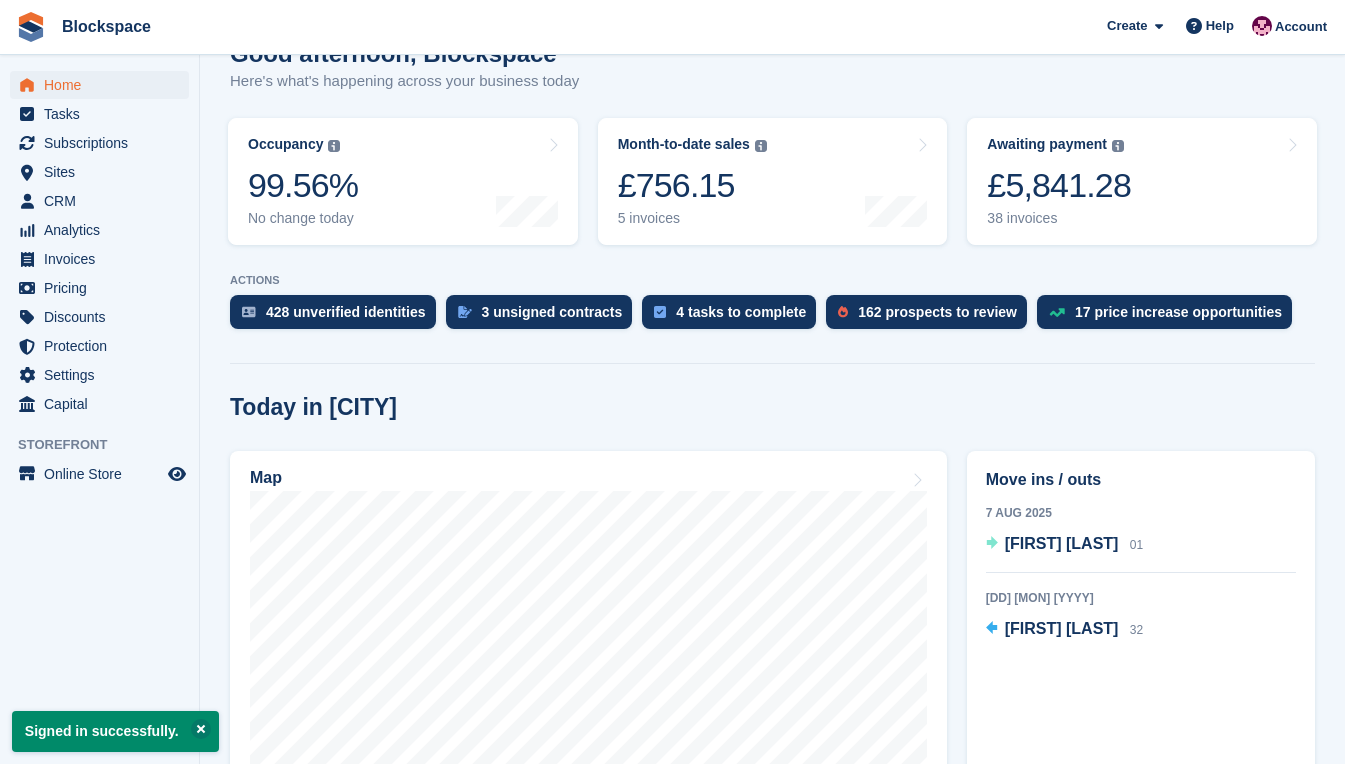 scroll, scrollTop: 600, scrollLeft: 0, axis: vertical 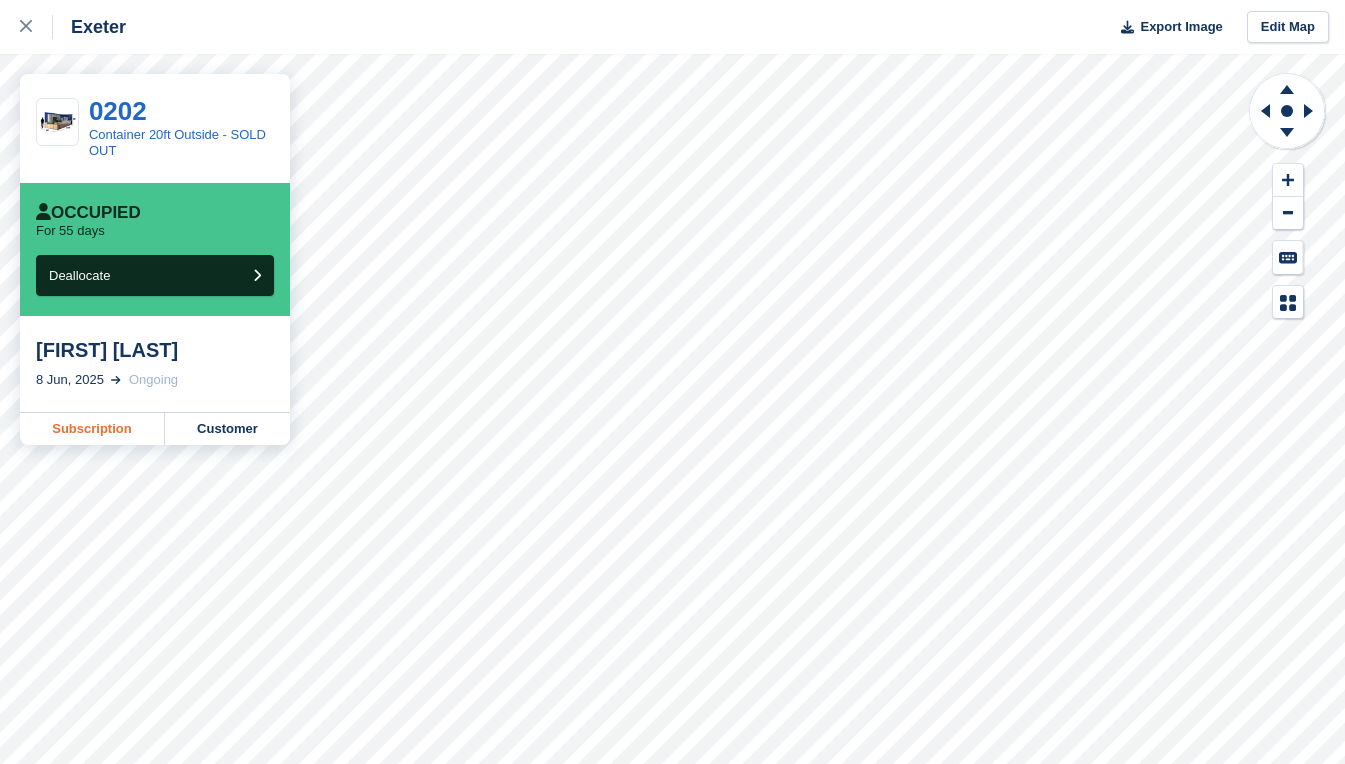 click on "Subscription" at bounding box center (92, 429) 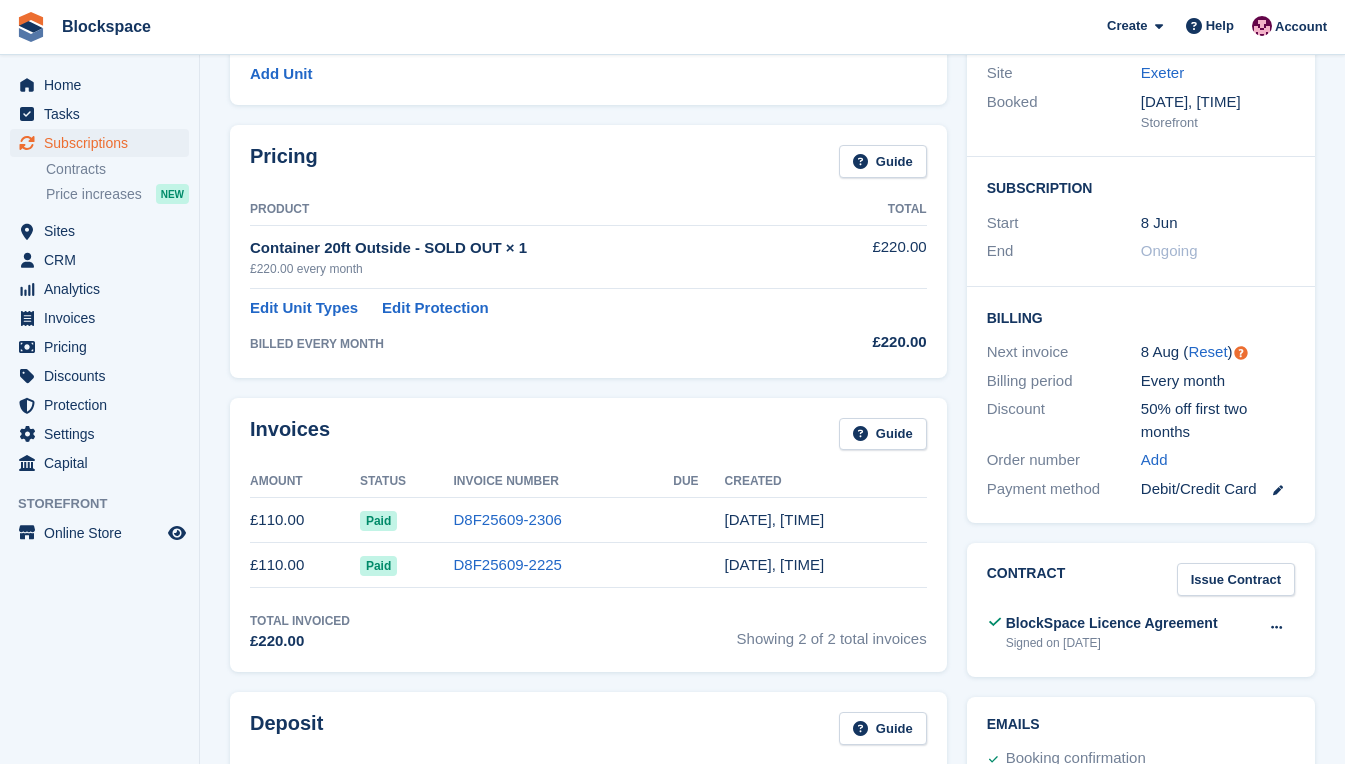 scroll, scrollTop: 300, scrollLeft: 0, axis: vertical 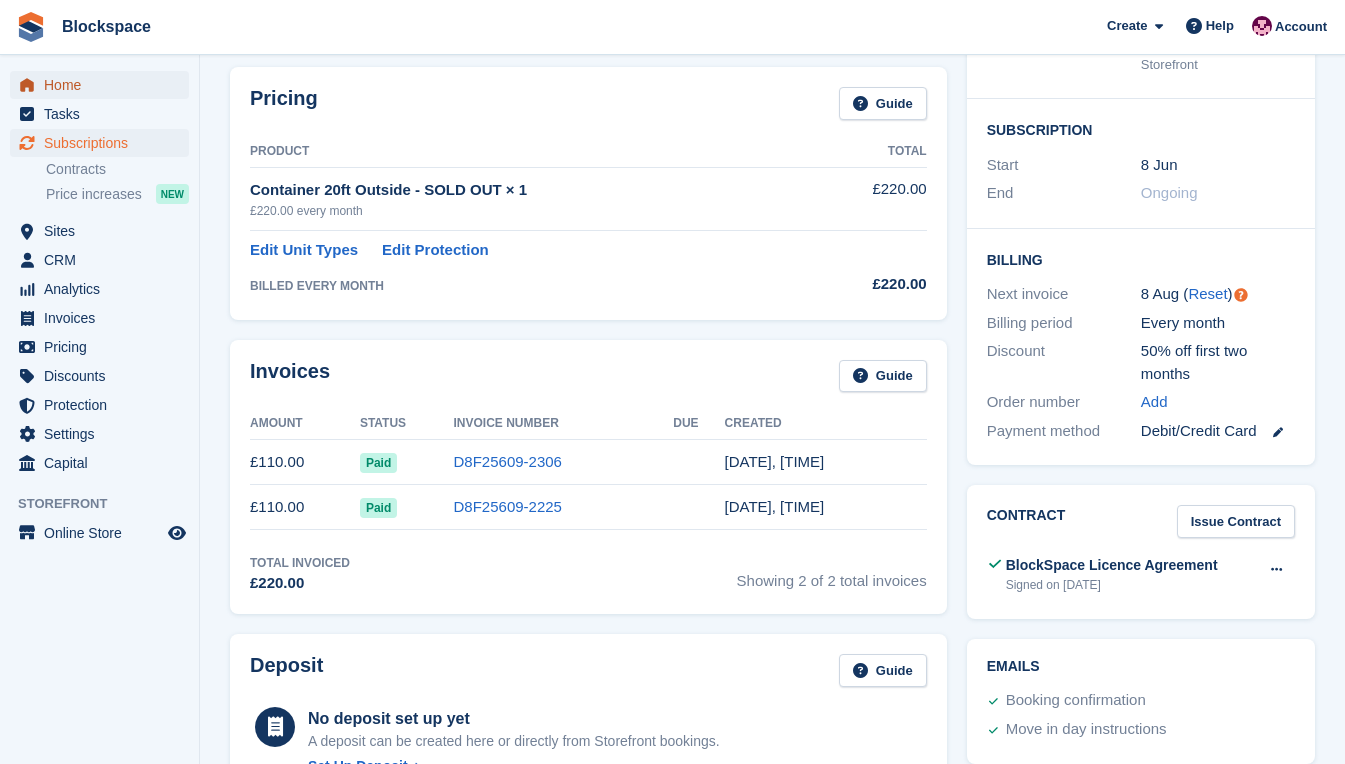 click on "Home" at bounding box center (104, 85) 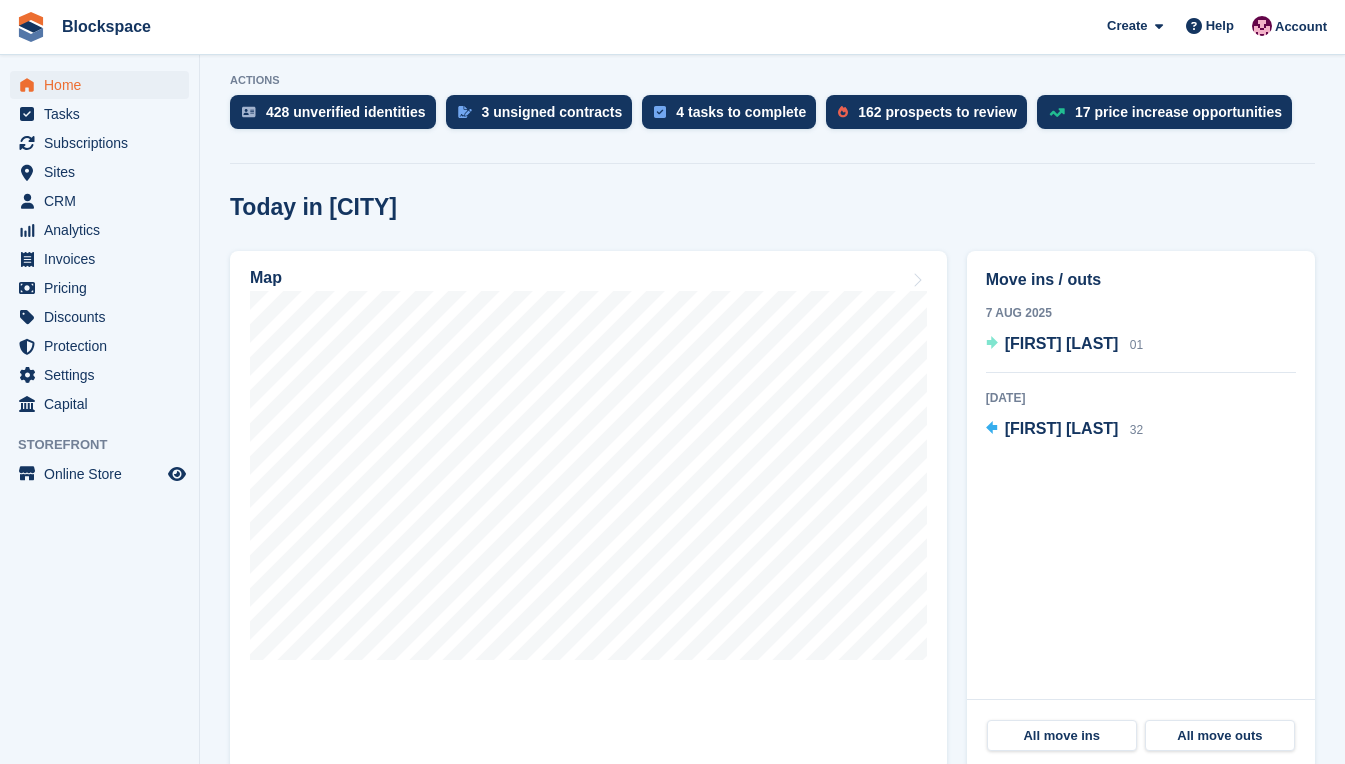 scroll, scrollTop: 100, scrollLeft: 0, axis: vertical 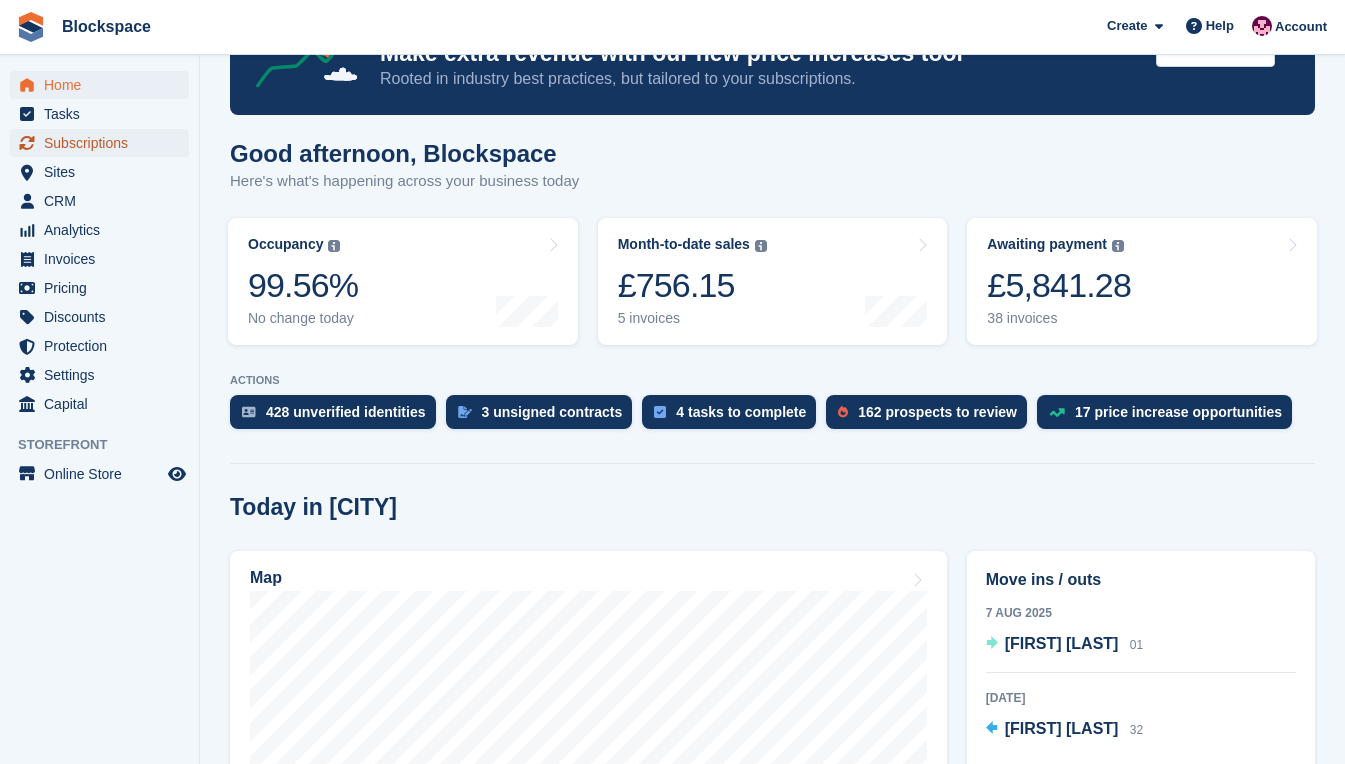 click on "Subscriptions" at bounding box center (104, 143) 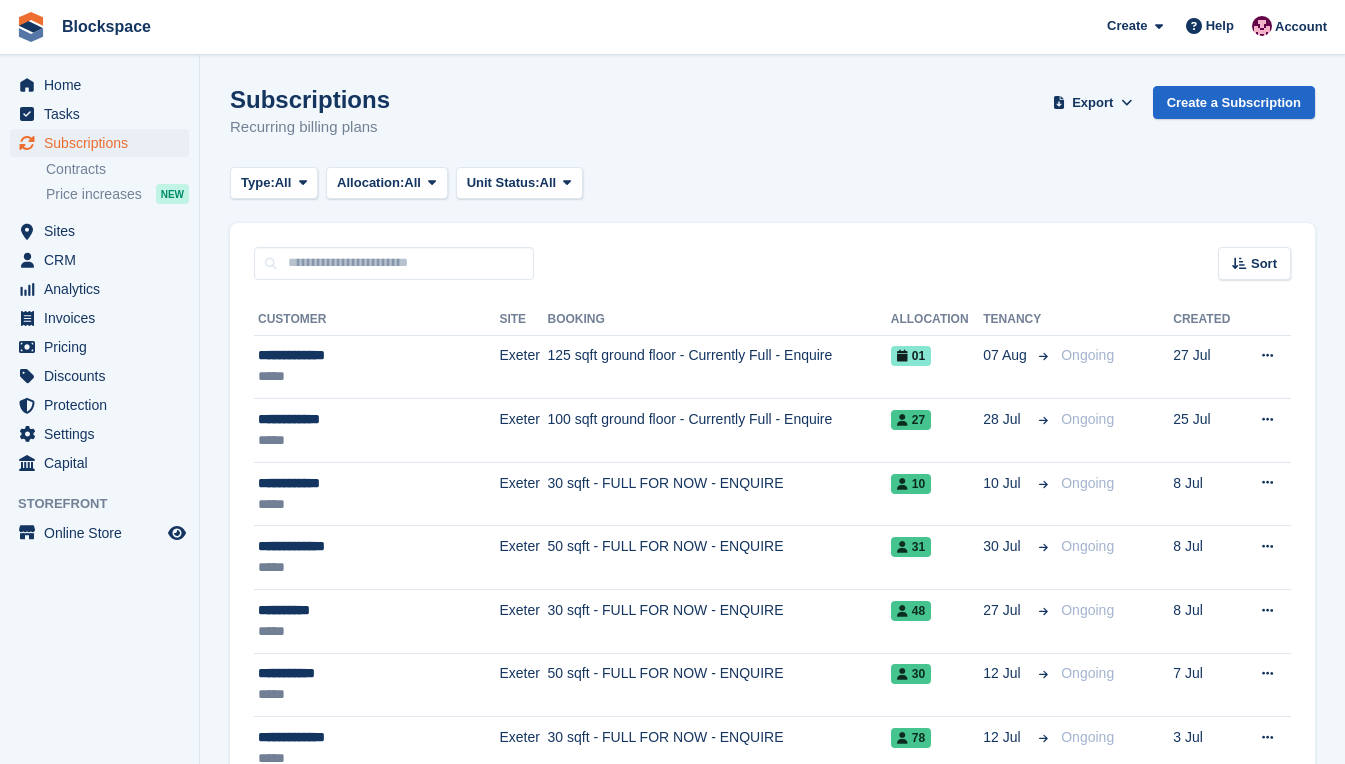scroll, scrollTop: 0, scrollLeft: 0, axis: both 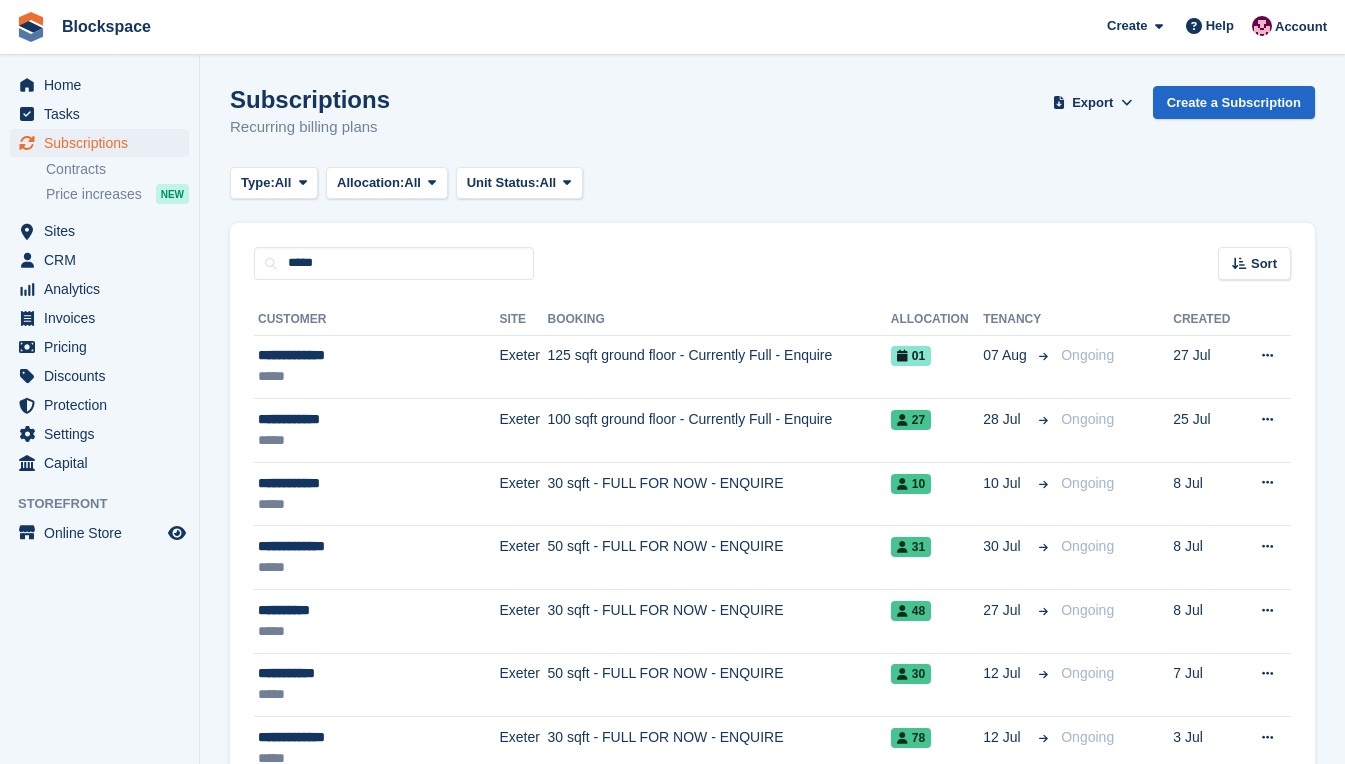 type on "*****" 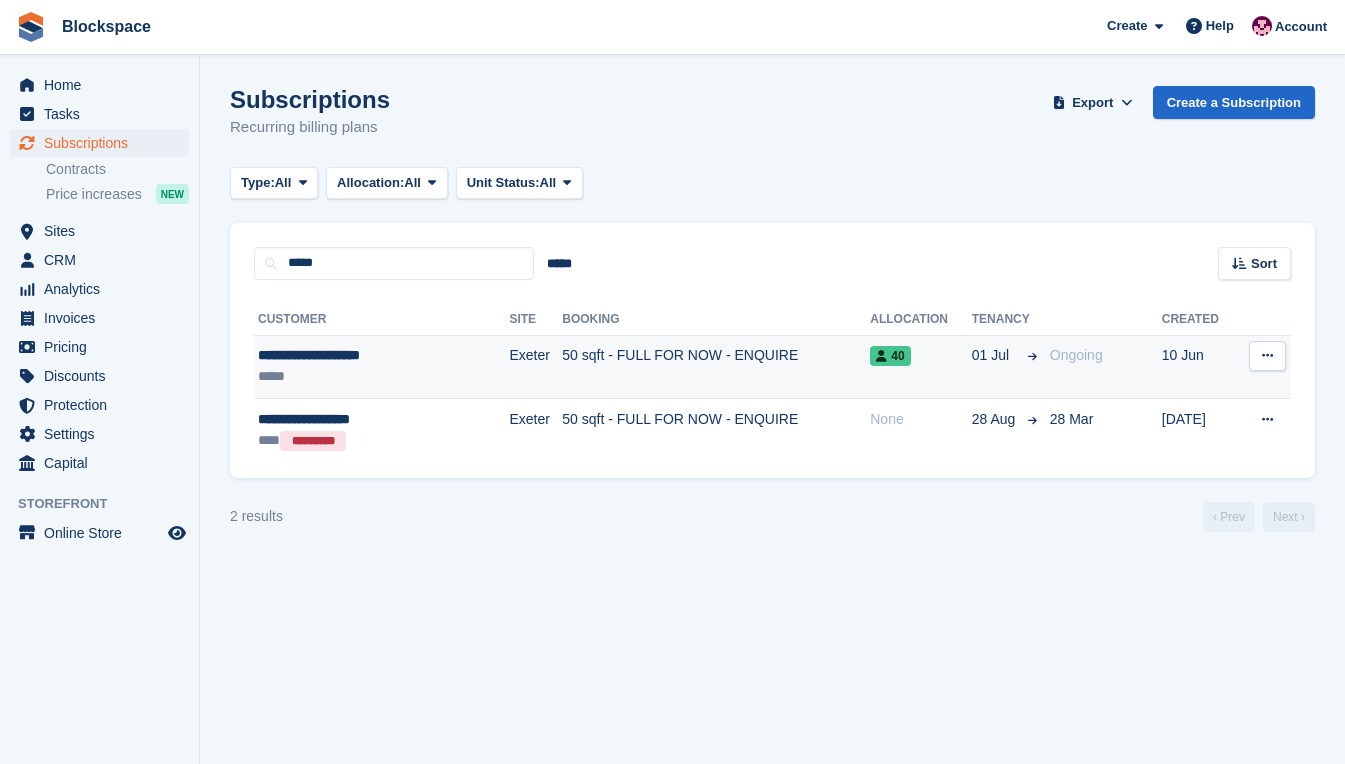 click on "**********" at bounding box center (354, 355) 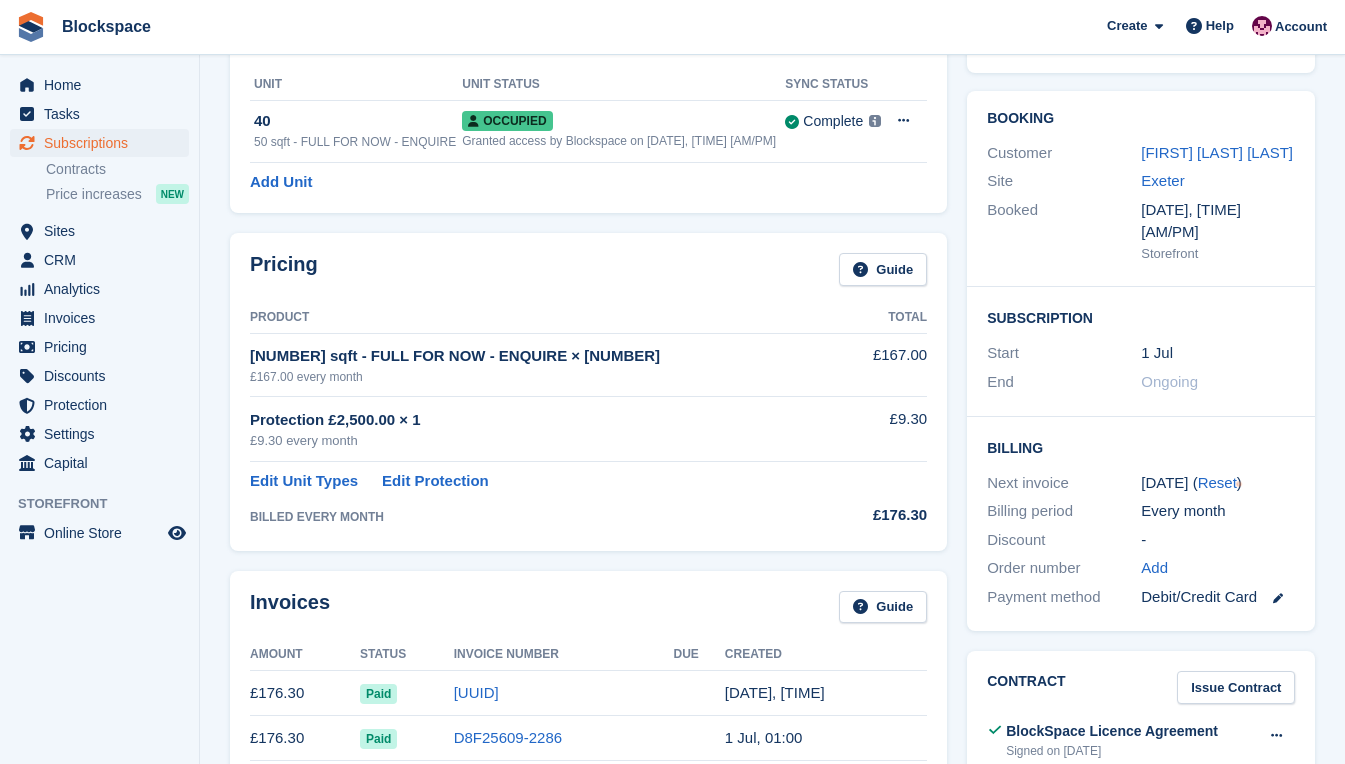 scroll, scrollTop: 0, scrollLeft: 0, axis: both 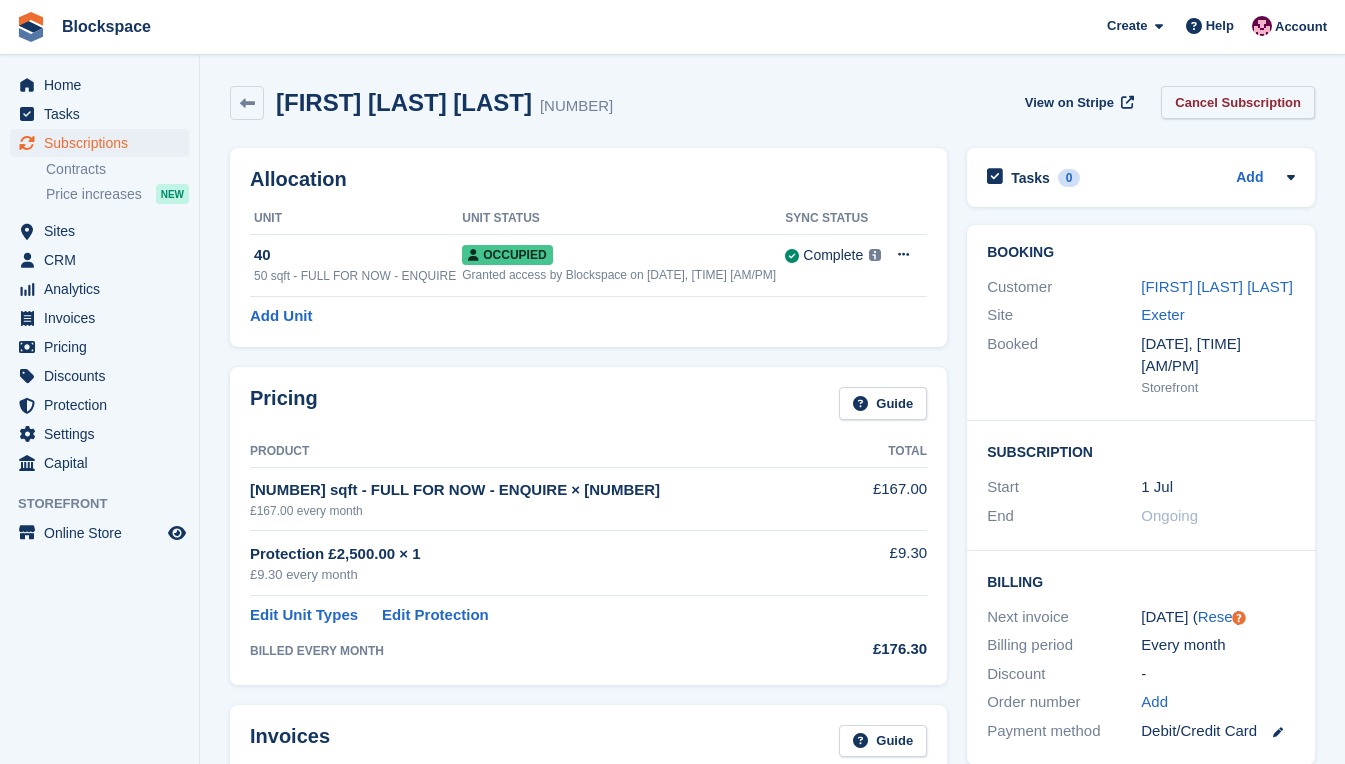 click on "Cancel Subscription" at bounding box center (1238, 102) 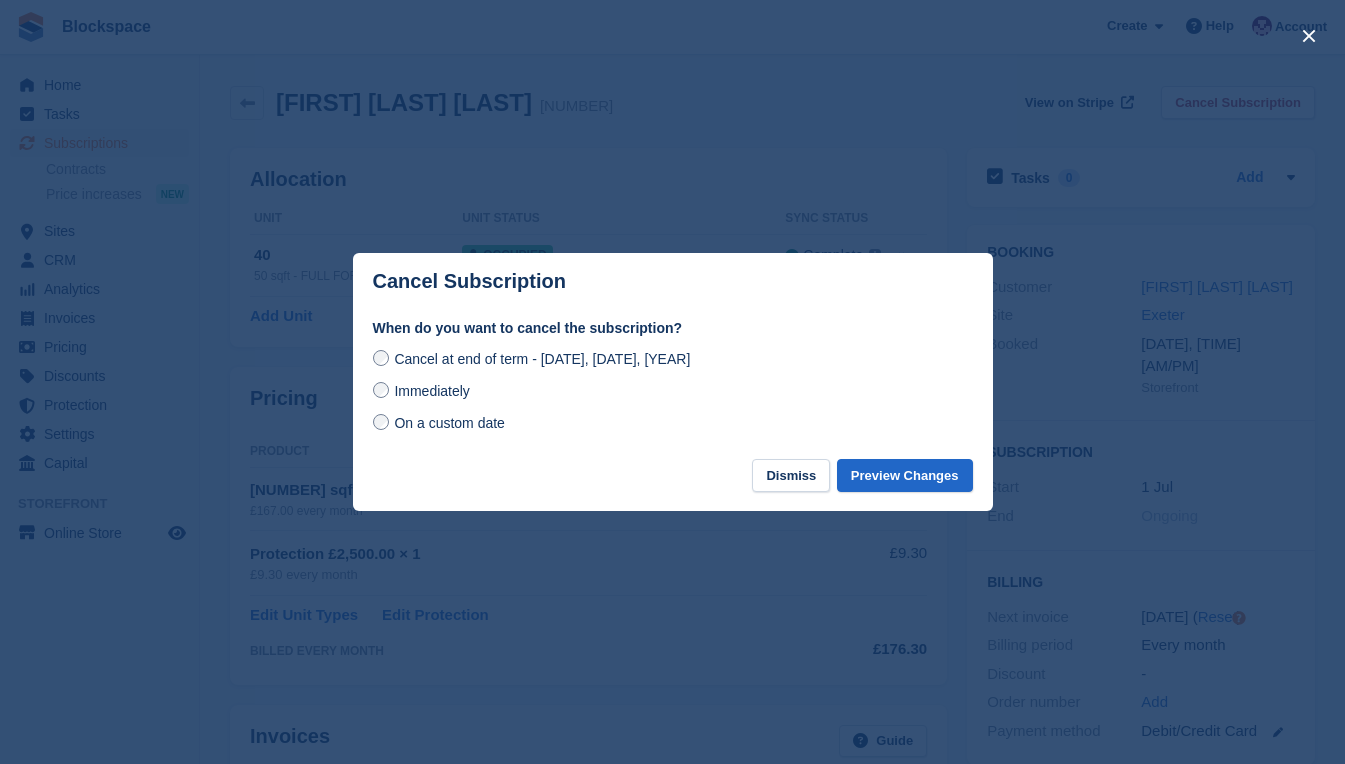 click at bounding box center (672, 382) 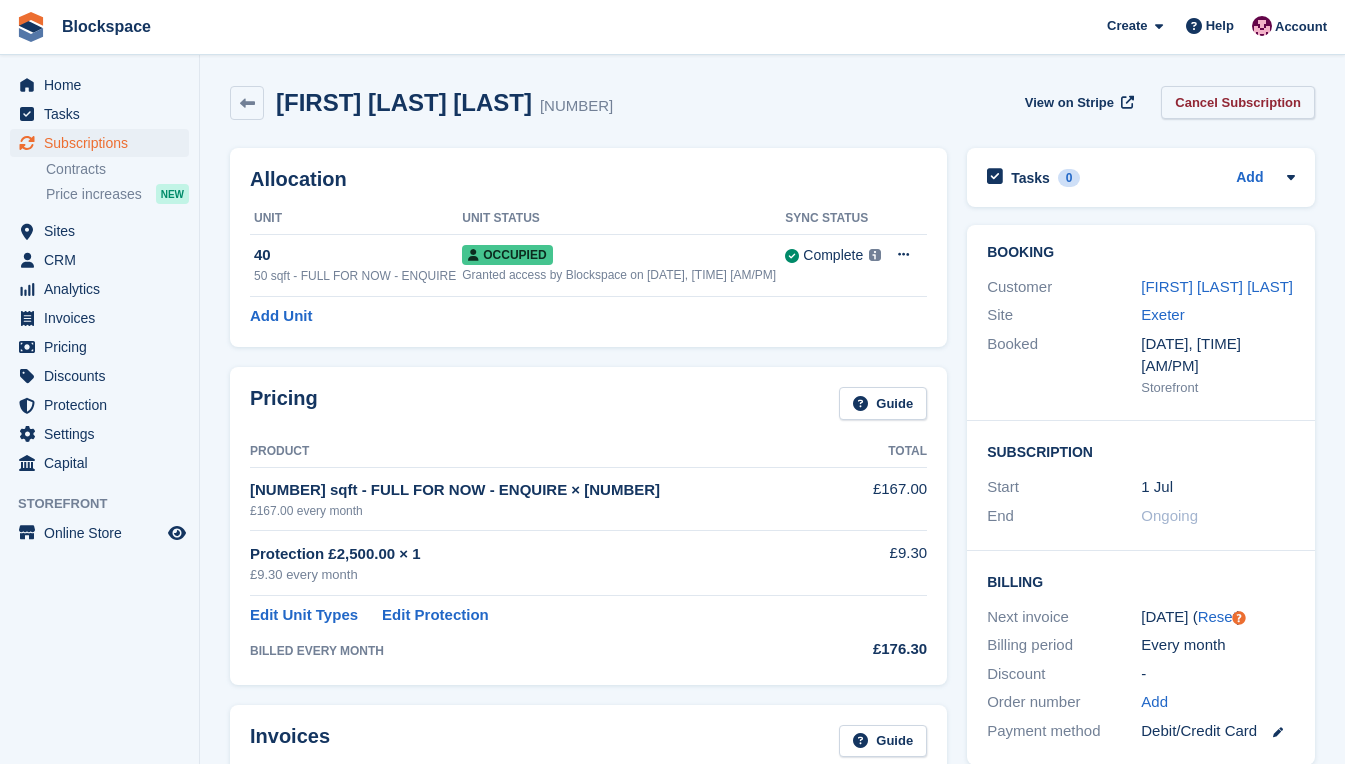 click on "Cancel Subscription" at bounding box center (1238, 102) 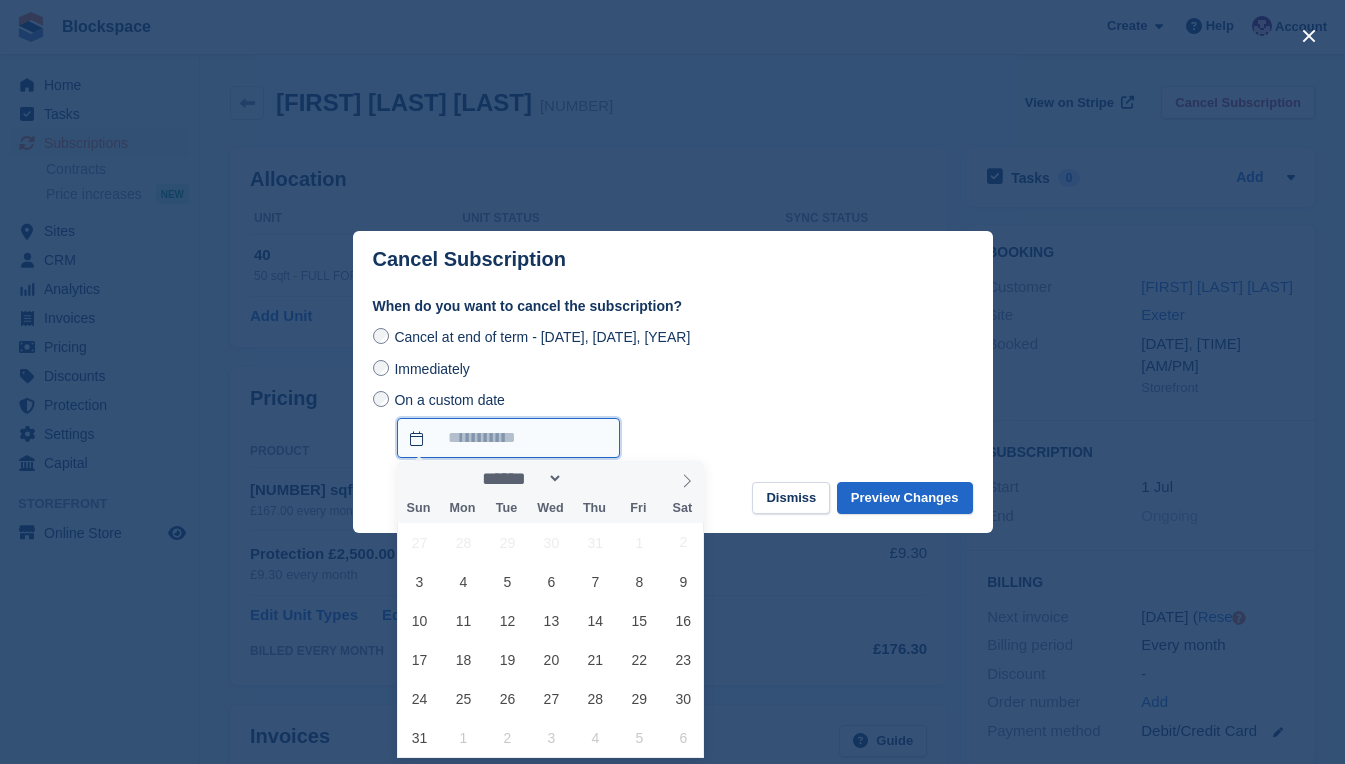 click on "On a custom date" at bounding box center (508, 438) 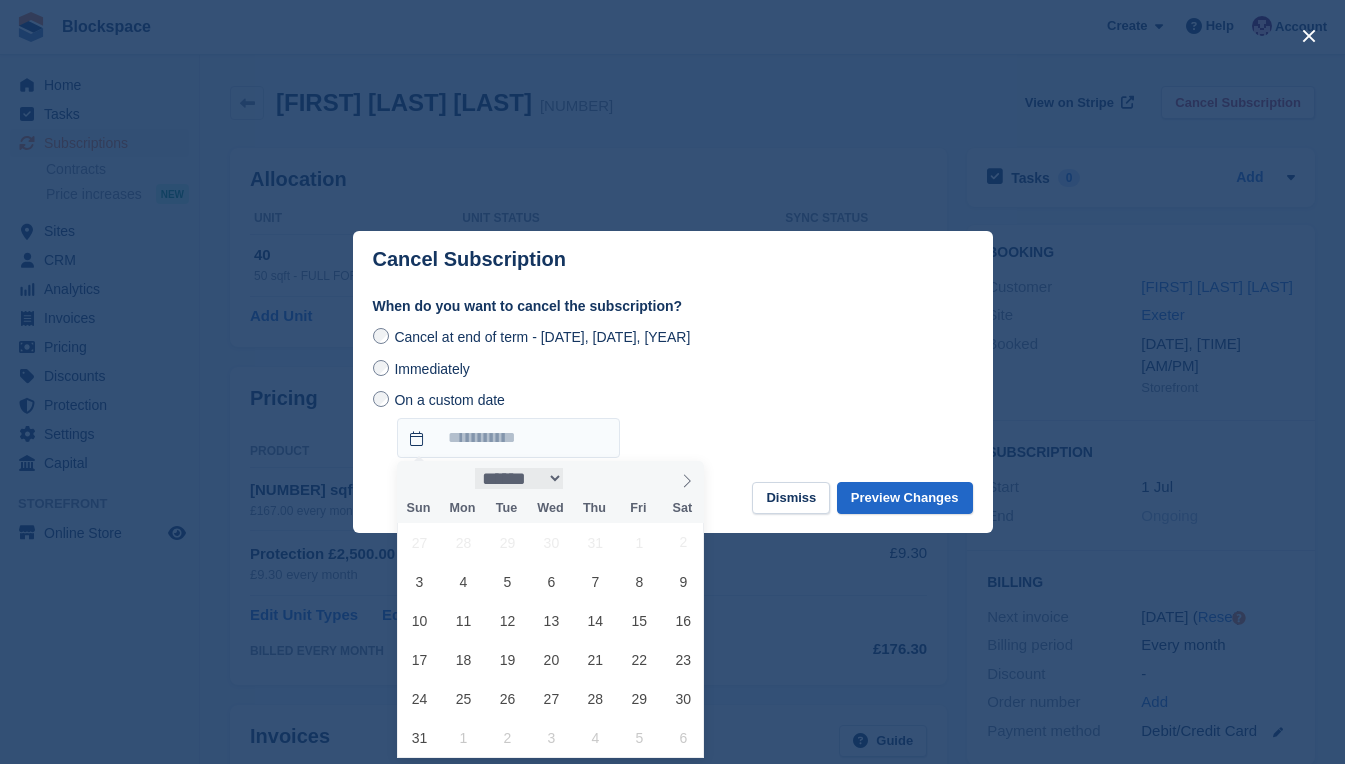 click on "****** ********* ******* ******** ********" at bounding box center (519, 478) 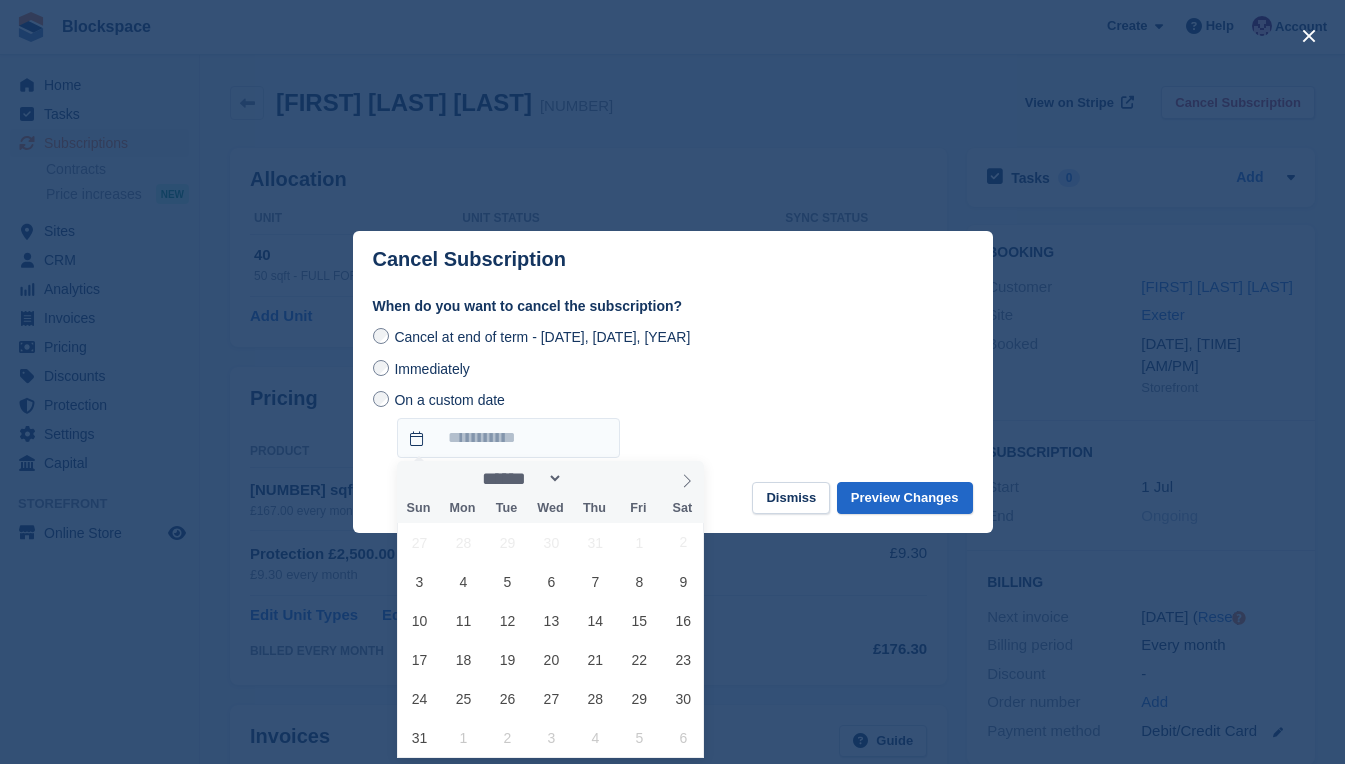 select on "*" 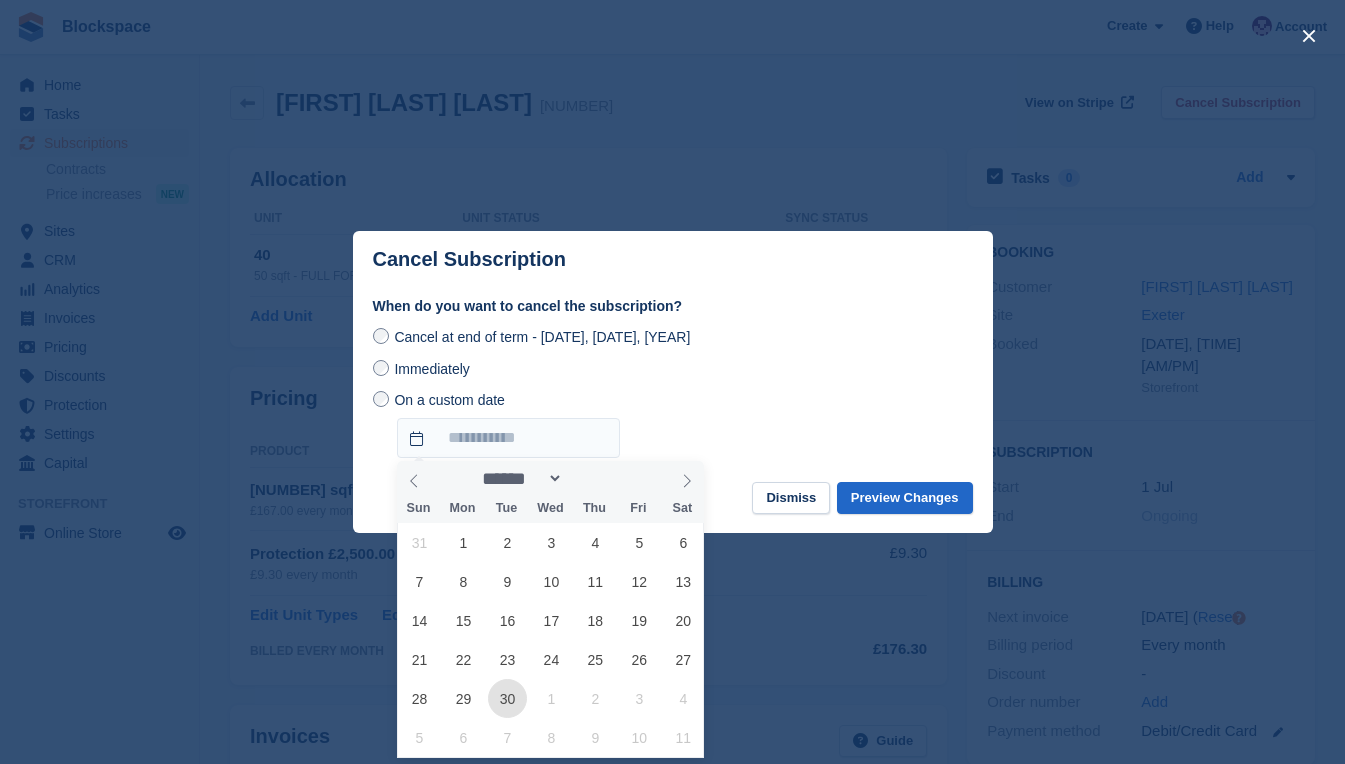 click on "30" at bounding box center (507, 698) 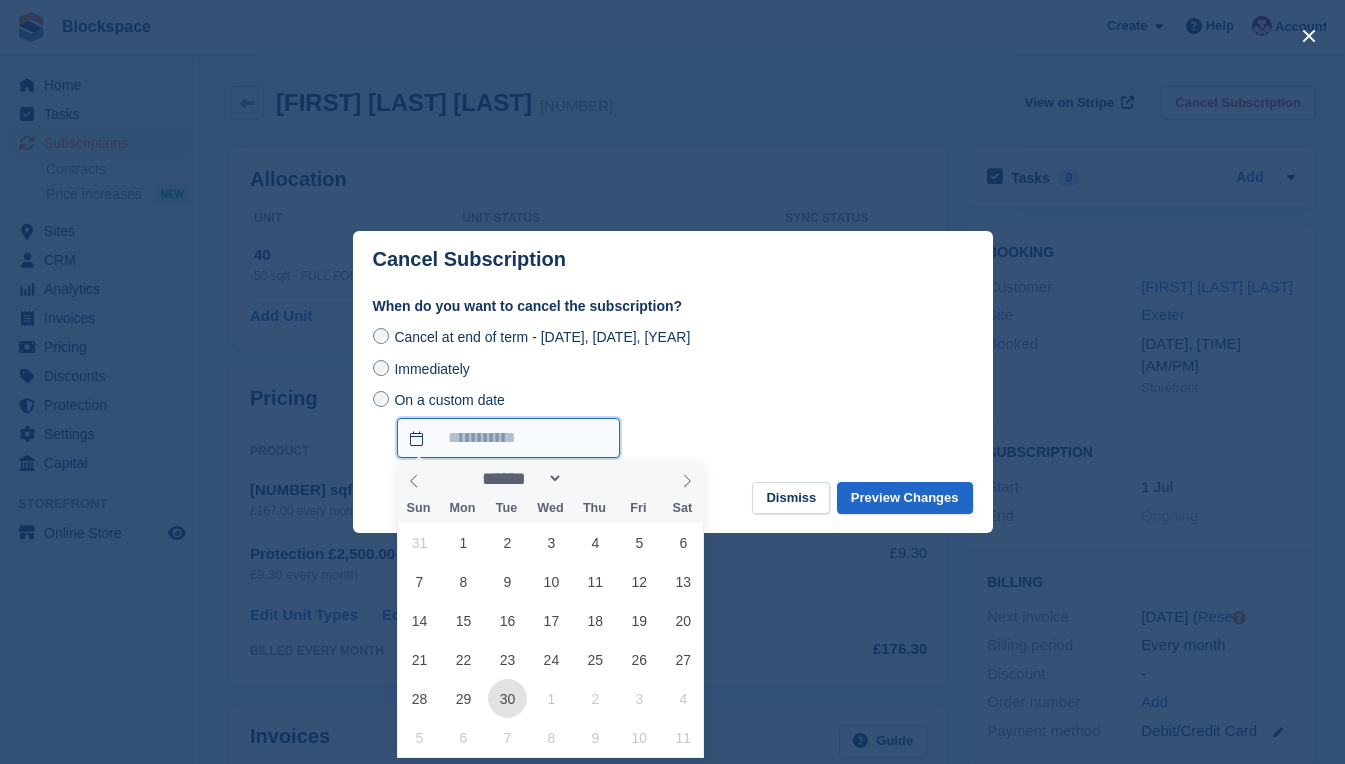 type on "**********" 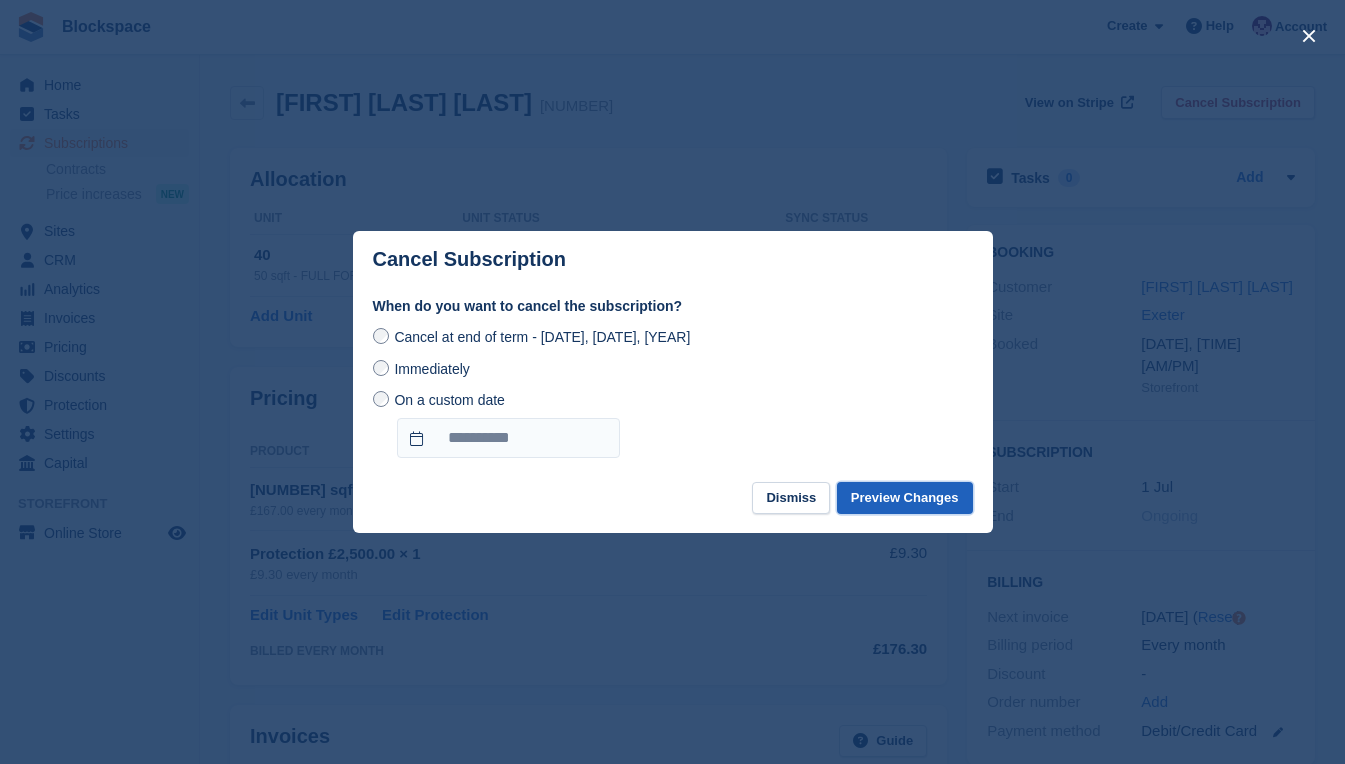 click on "Preview Changes" at bounding box center [905, 498] 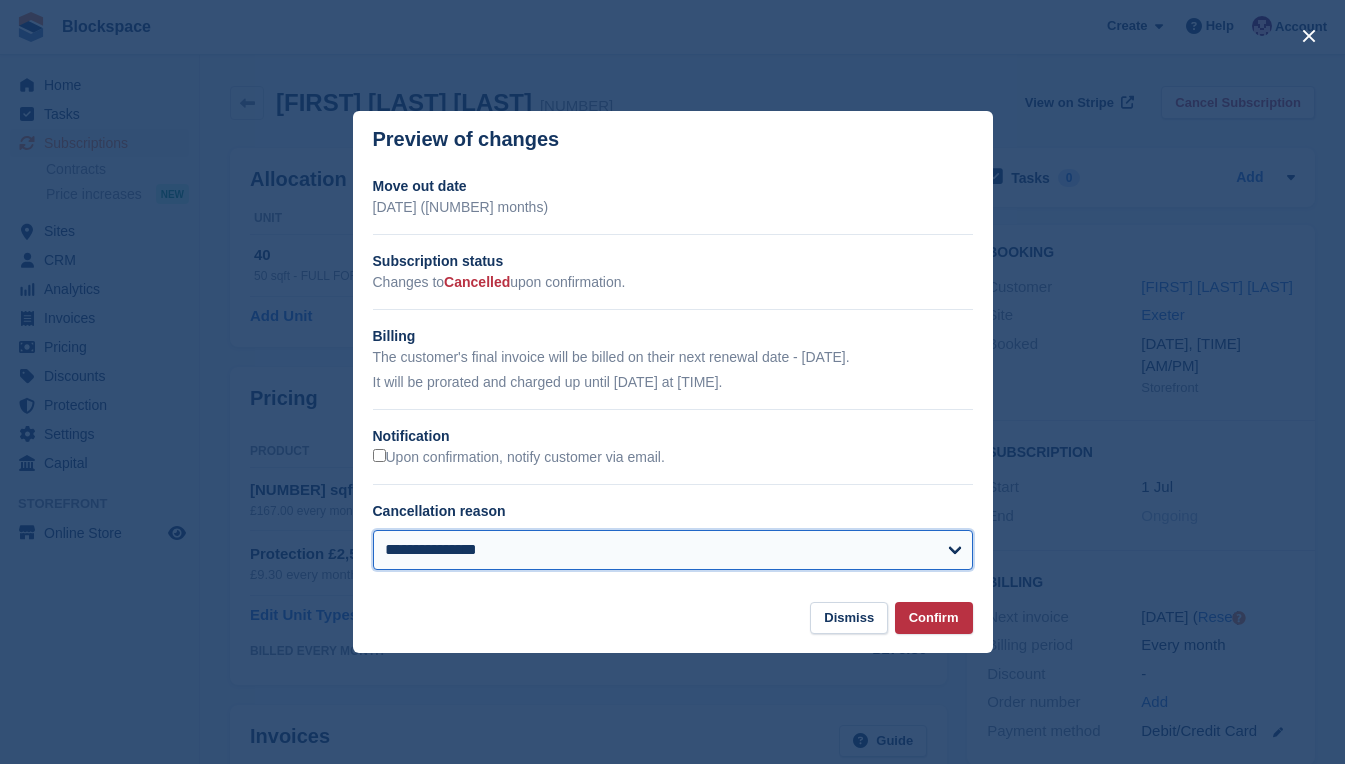 click on "**********" at bounding box center (673, 550) 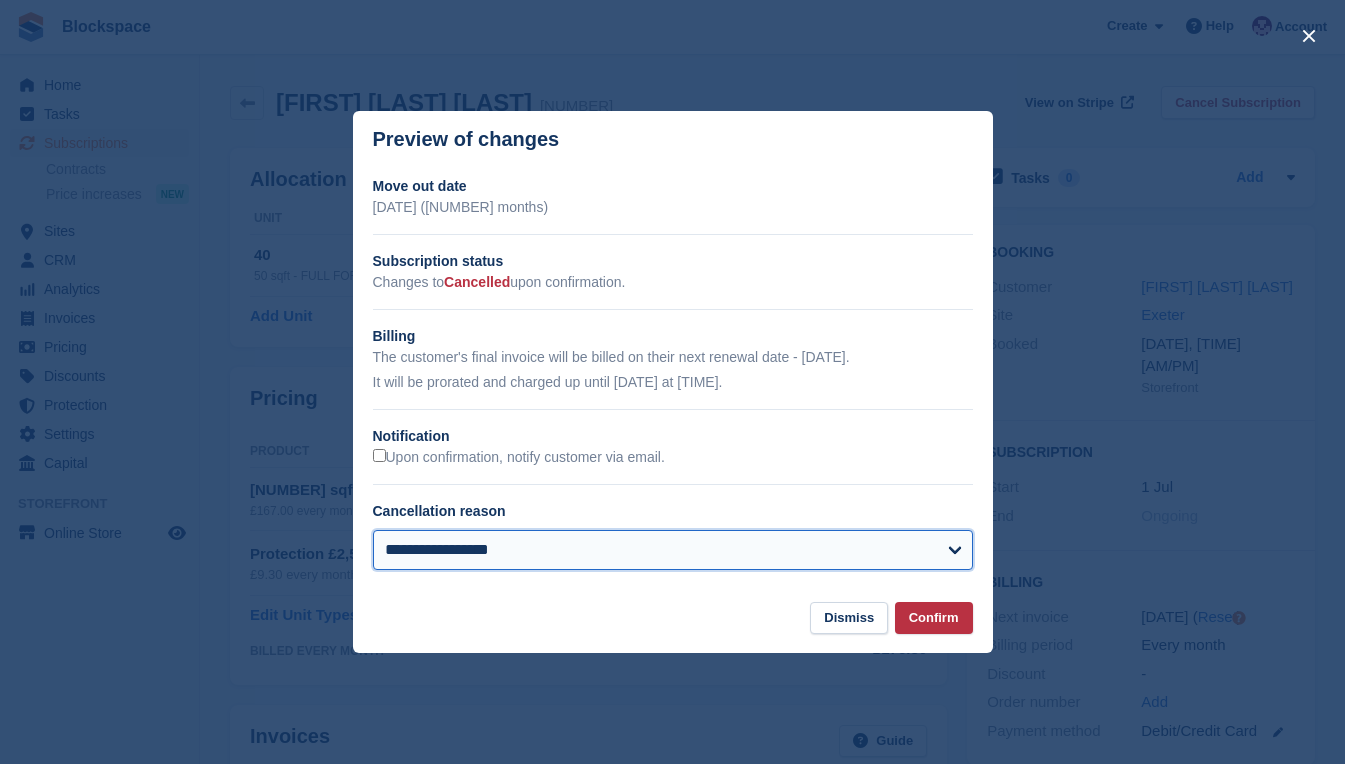 click on "**********" at bounding box center [673, 550] 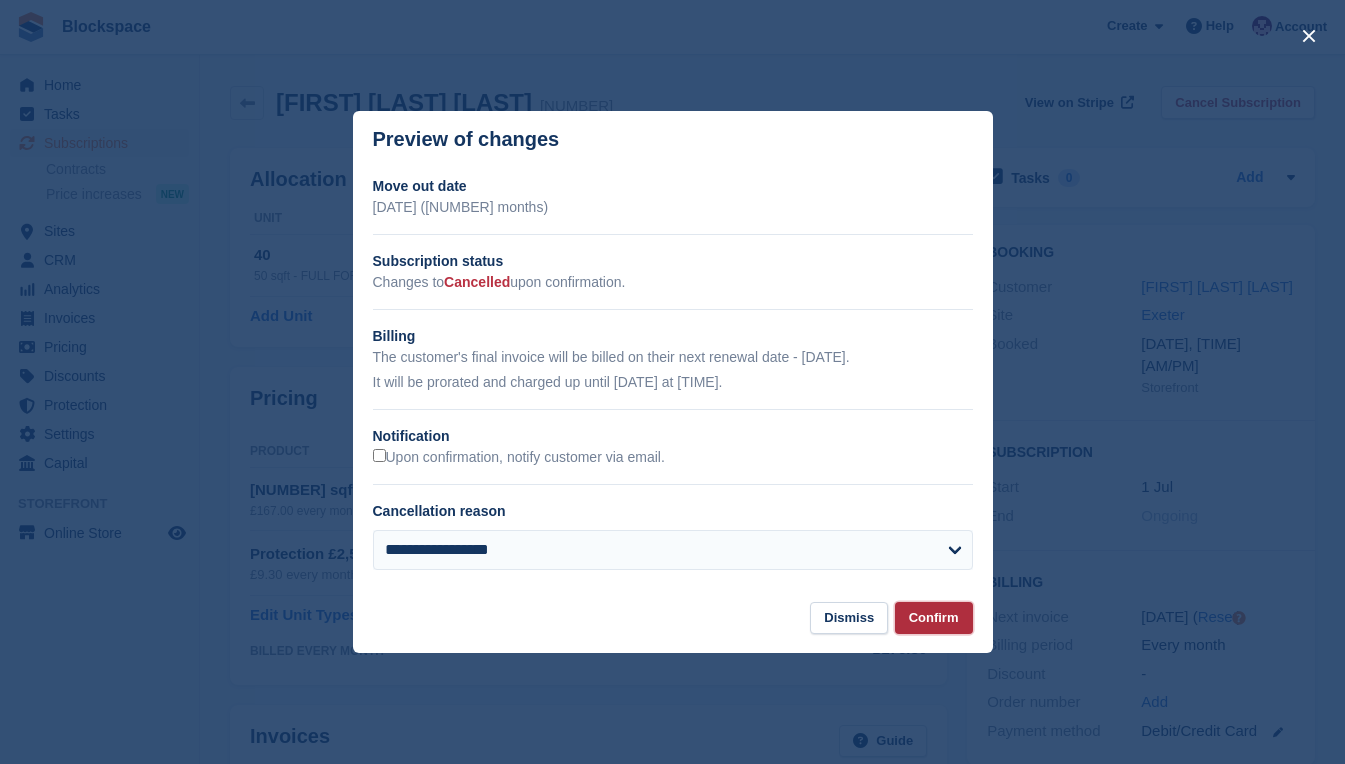 click on "Confirm" at bounding box center [934, 618] 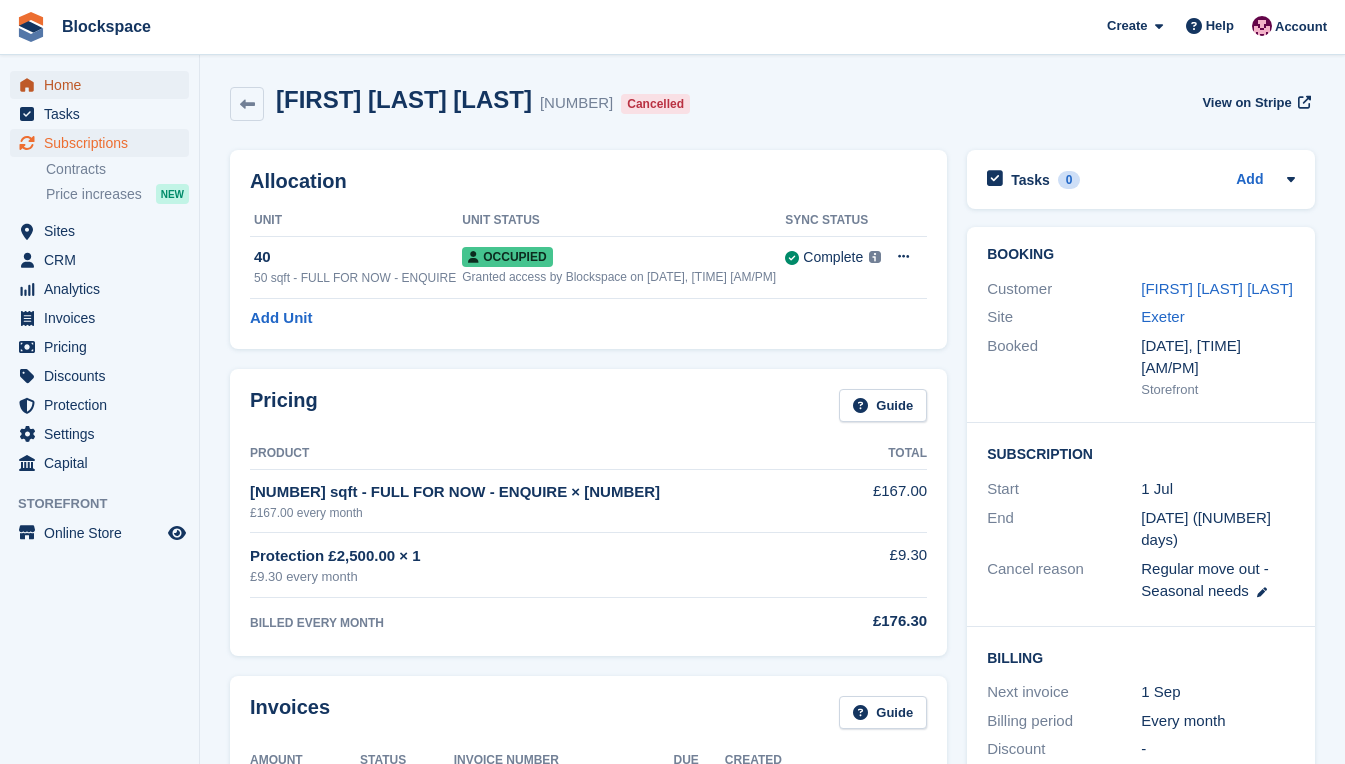 click on "Home" at bounding box center (104, 85) 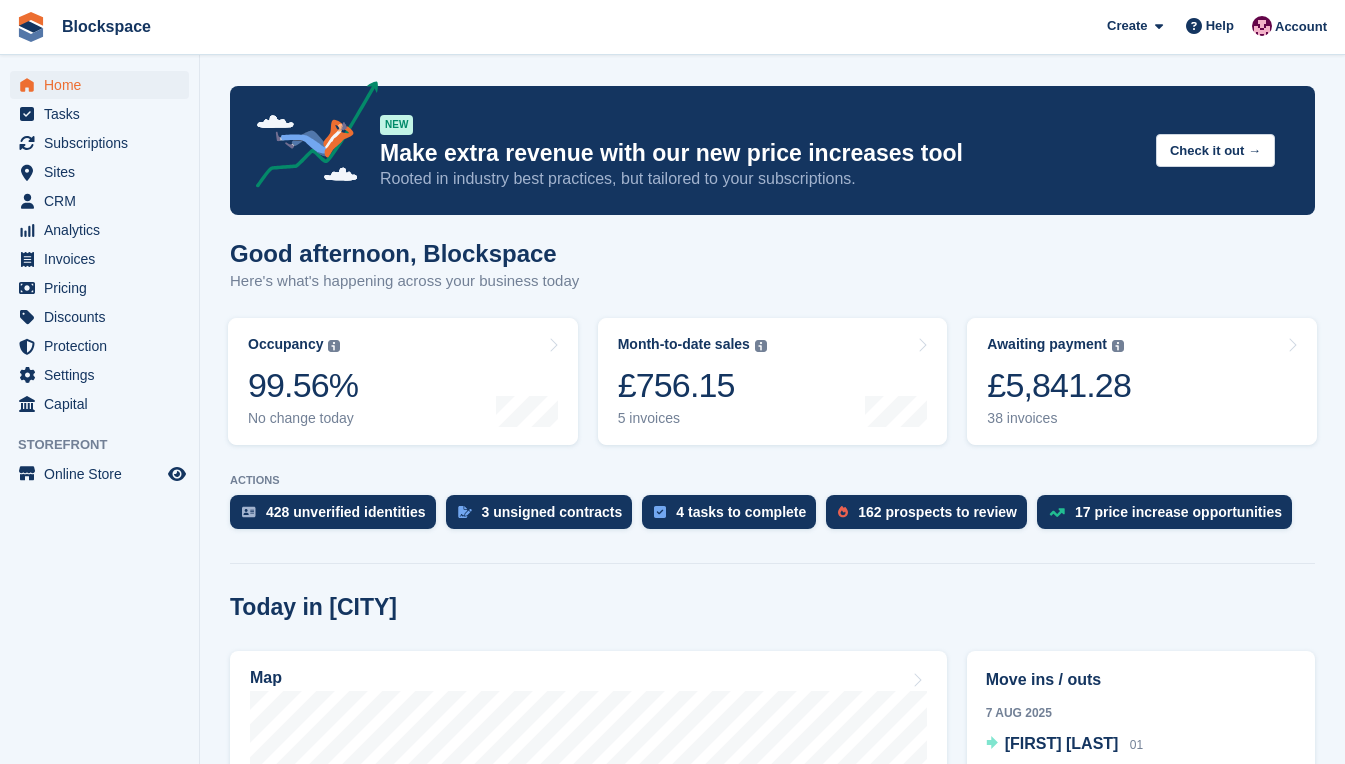 scroll, scrollTop: 300, scrollLeft: 0, axis: vertical 